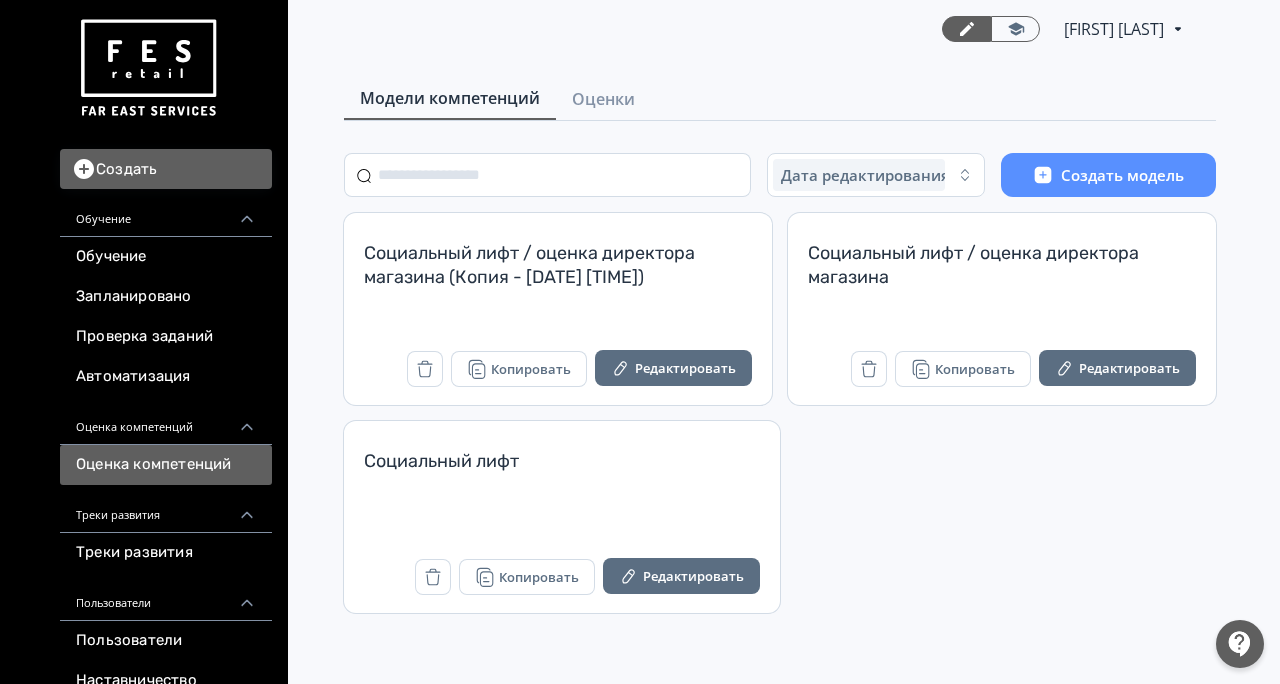 scroll, scrollTop: 0, scrollLeft: 0, axis: both 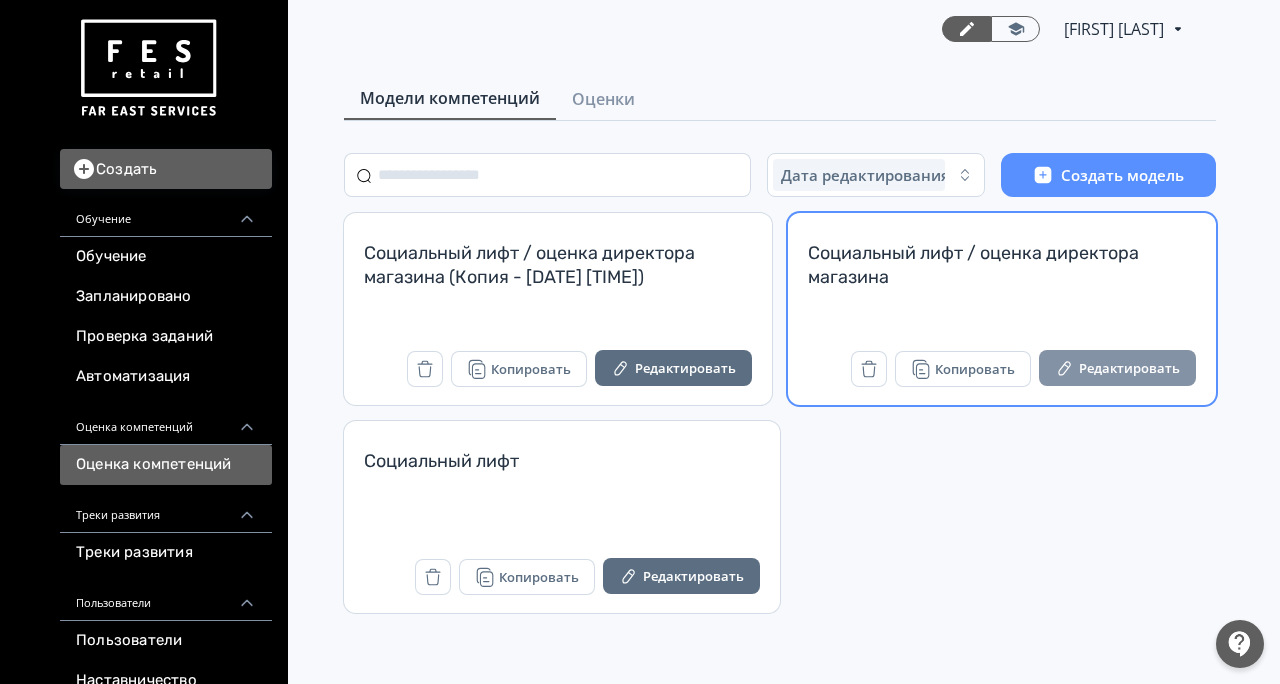 click on "Редактировать" at bounding box center [1117, 368] 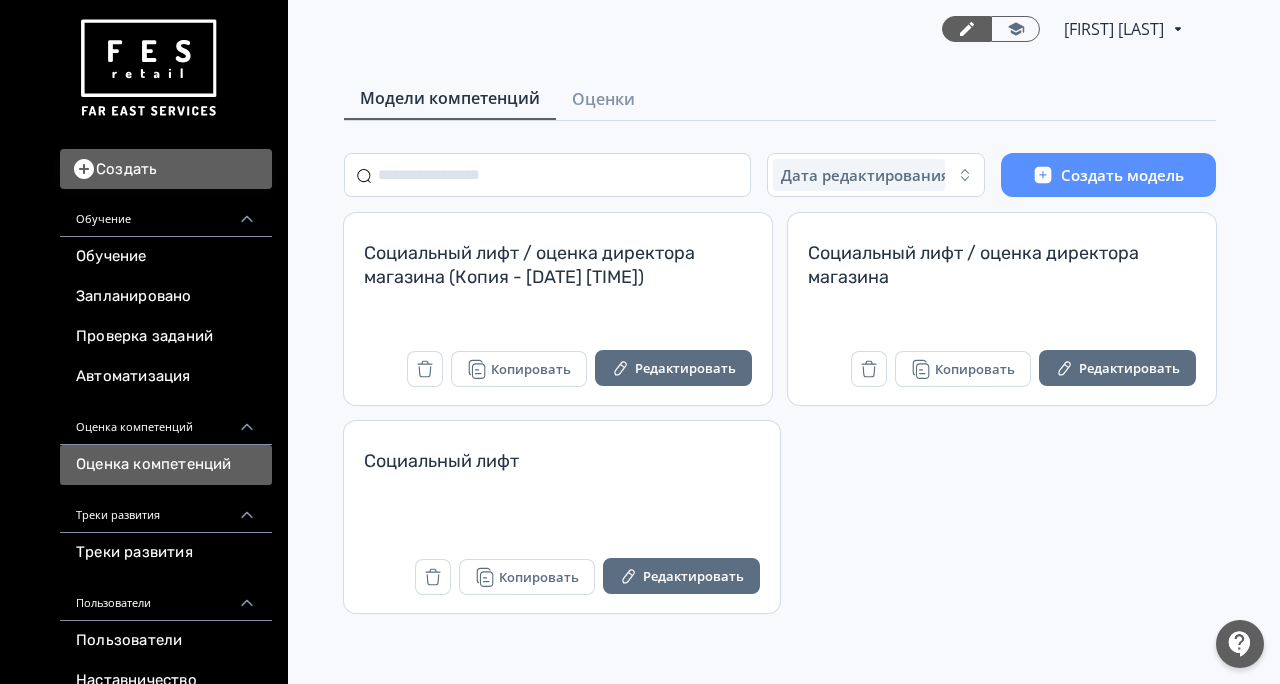 scroll, scrollTop: 0, scrollLeft: 0, axis: both 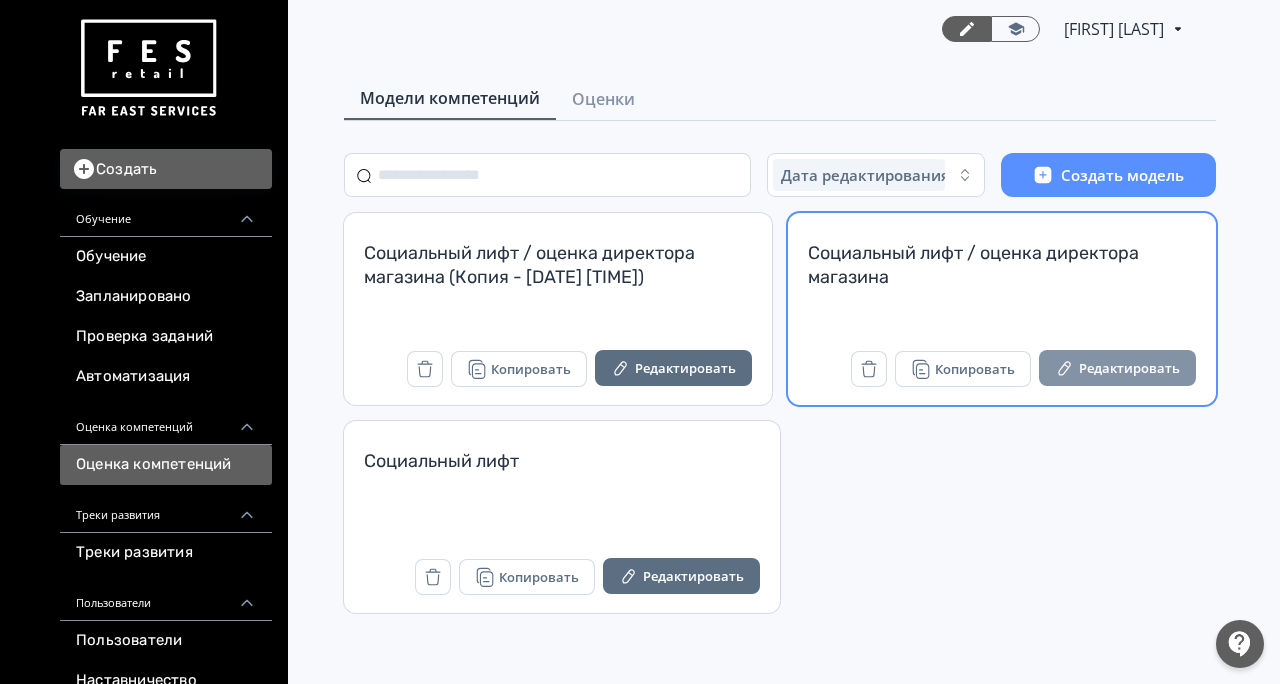 click on "Редактировать" at bounding box center (1117, 368) 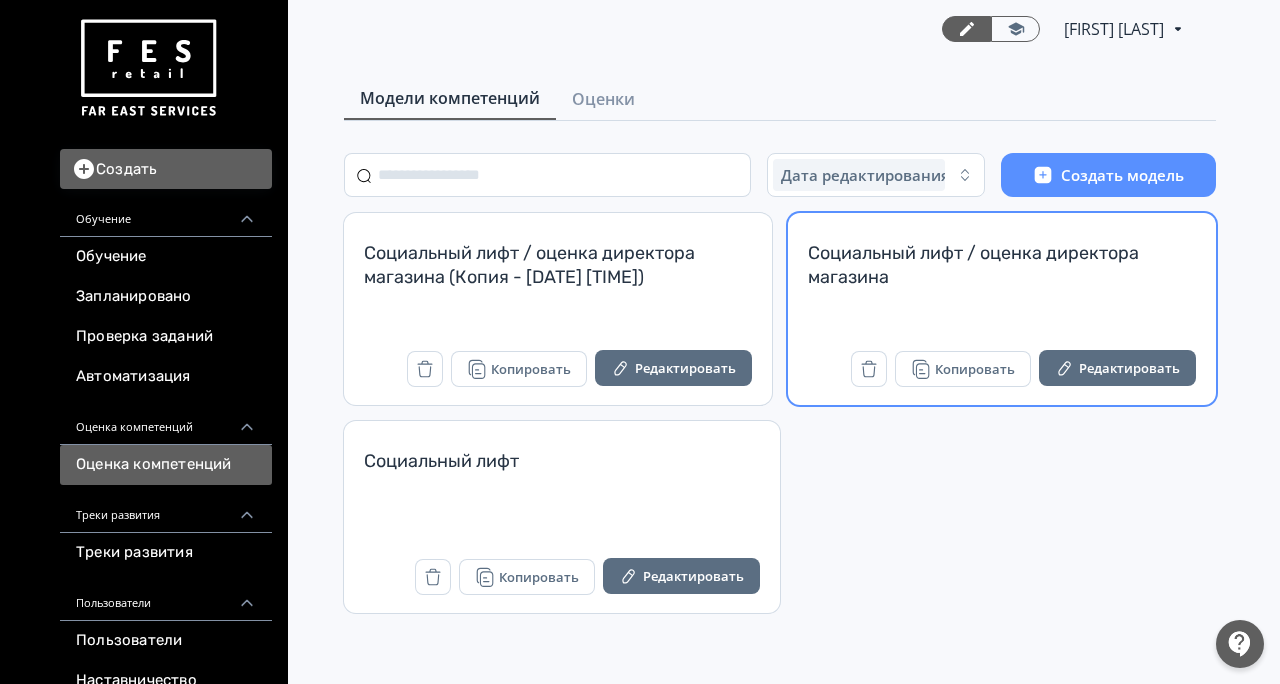 scroll, scrollTop: 0, scrollLeft: 0, axis: both 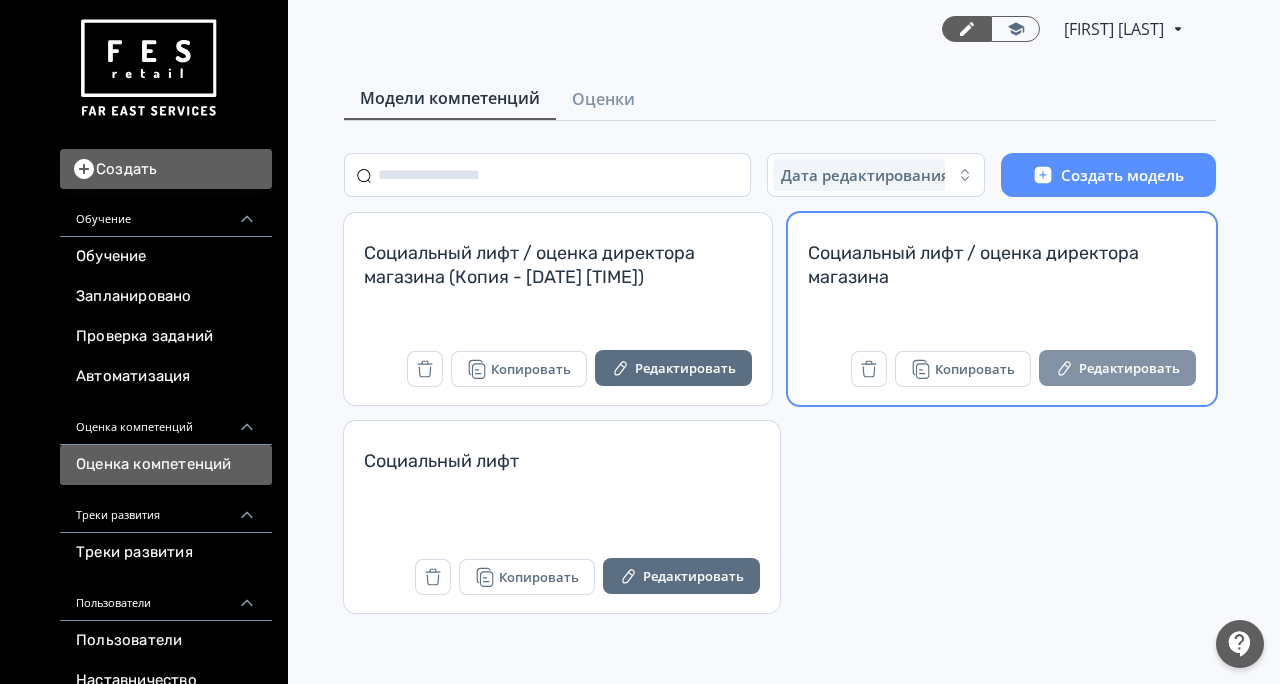 click on "Редактировать" at bounding box center (1117, 368) 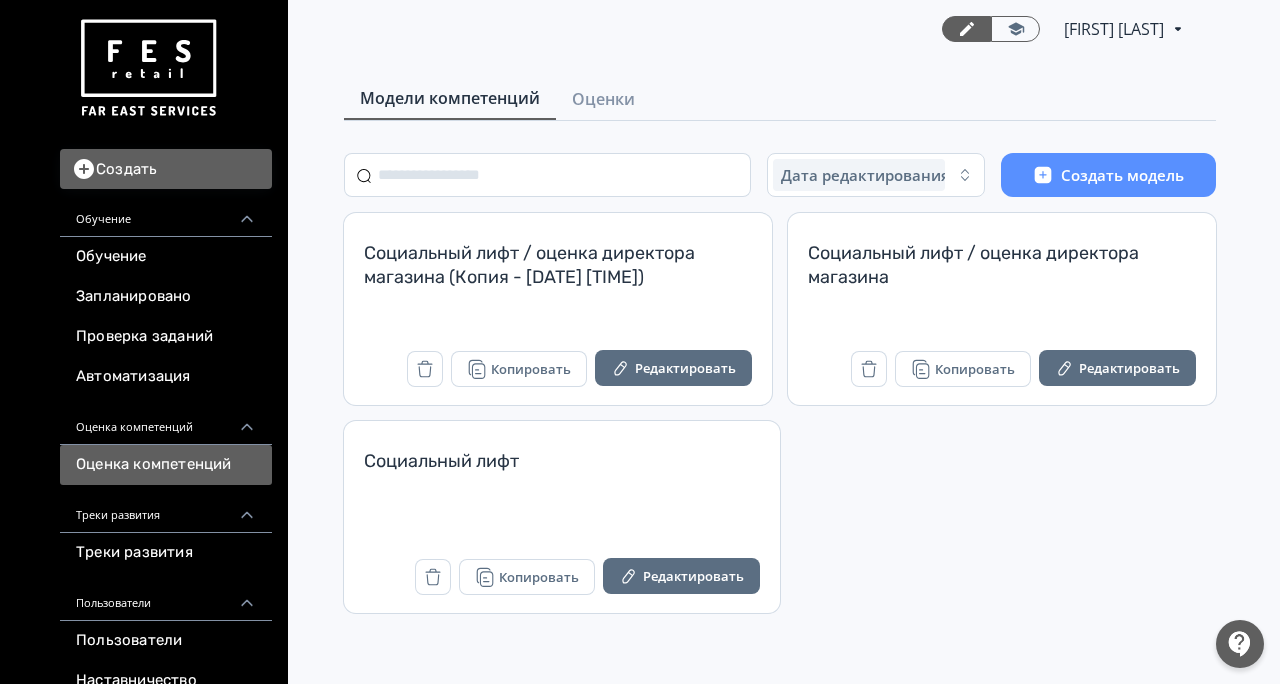 scroll, scrollTop: 0, scrollLeft: 0, axis: both 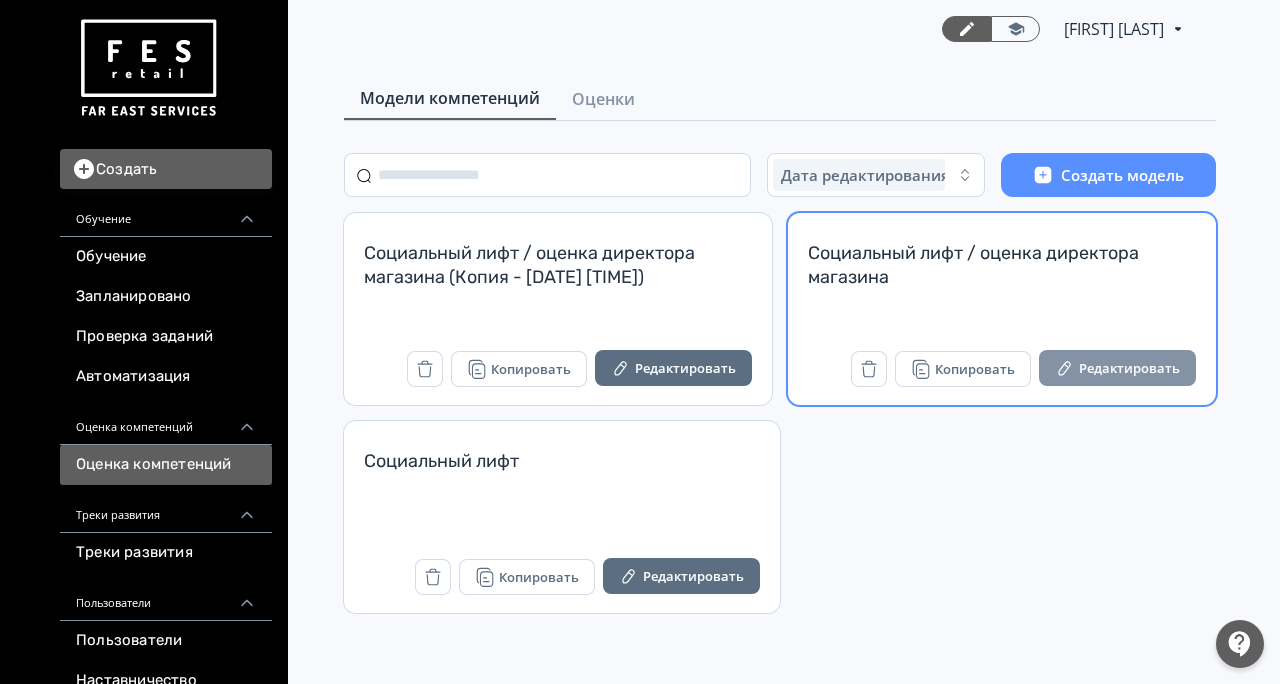 click on "Редактировать" at bounding box center (1117, 368) 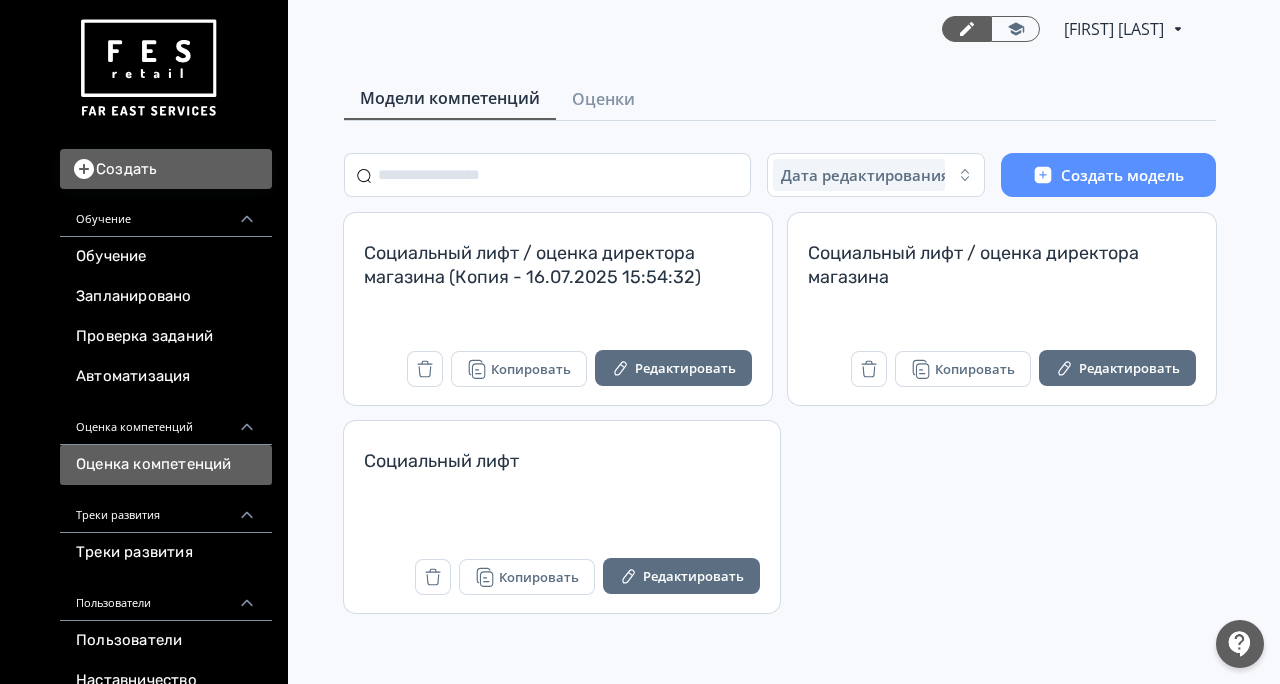 scroll, scrollTop: 0, scrollLeft: 0, axis: both 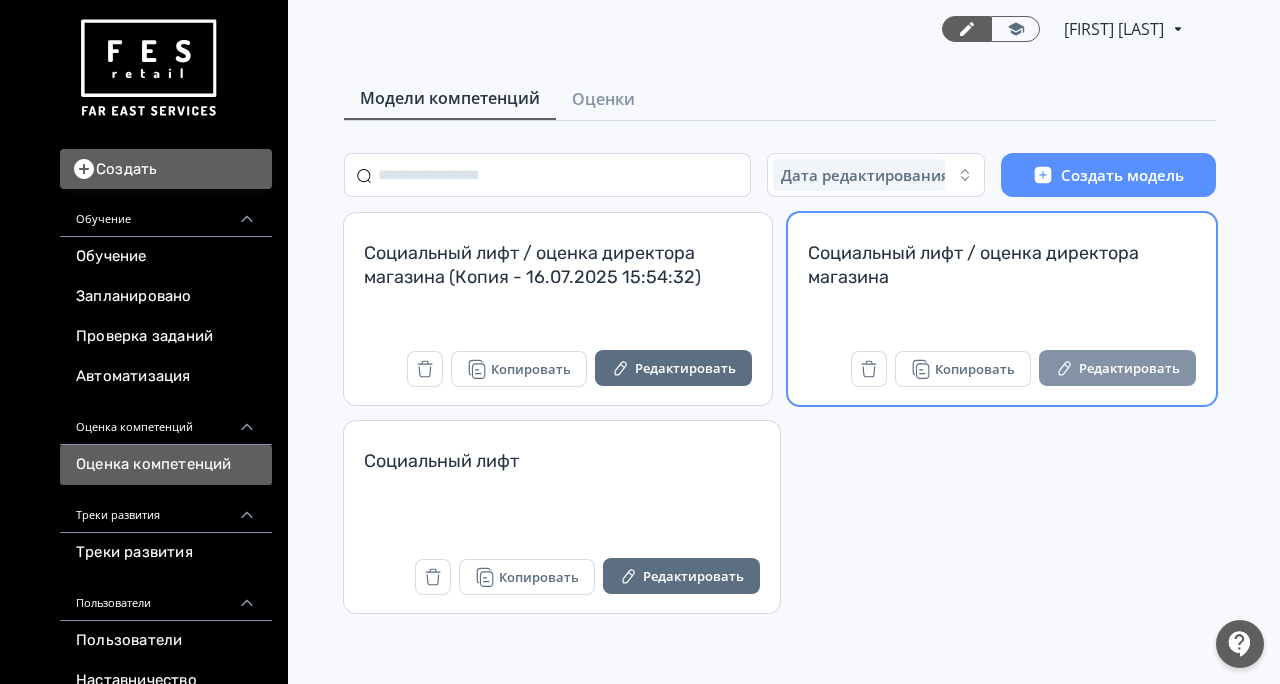 drag, startPoint x: 1086, startPoint y: 362, endPoint x: 1072, endPoint y: 362, distance: 14 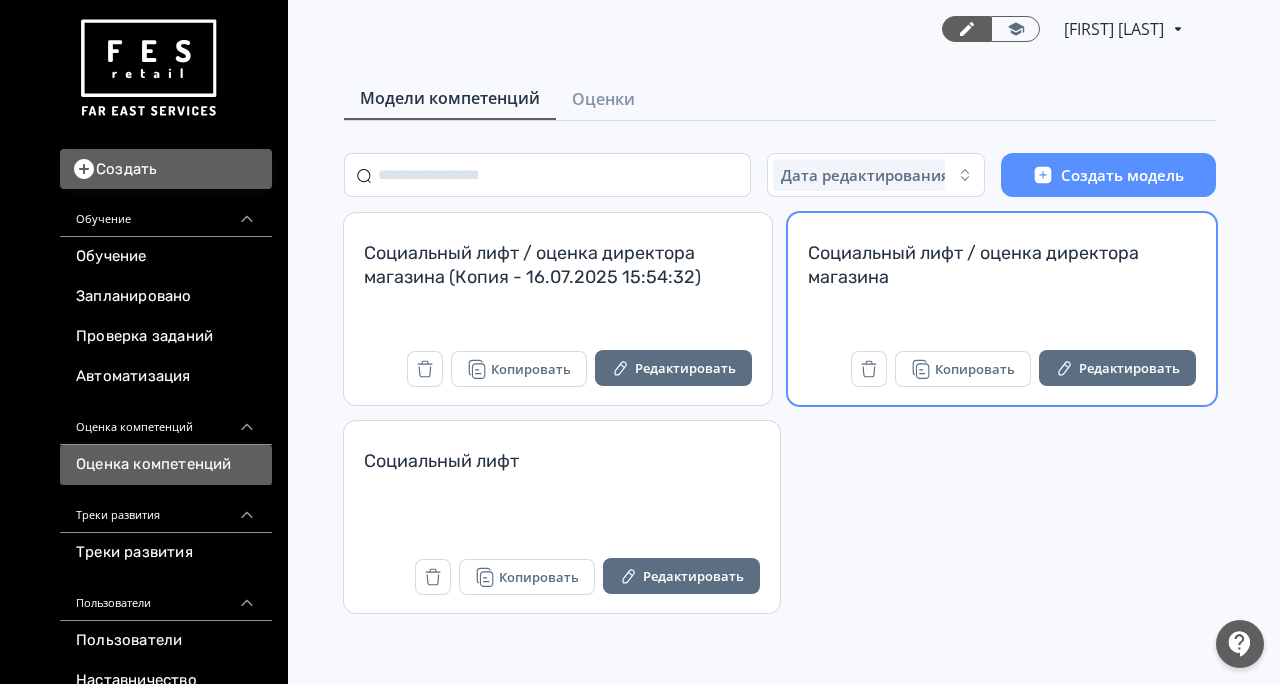 scroll, scrollTop: 0, scrollLeft: 0, axis: both 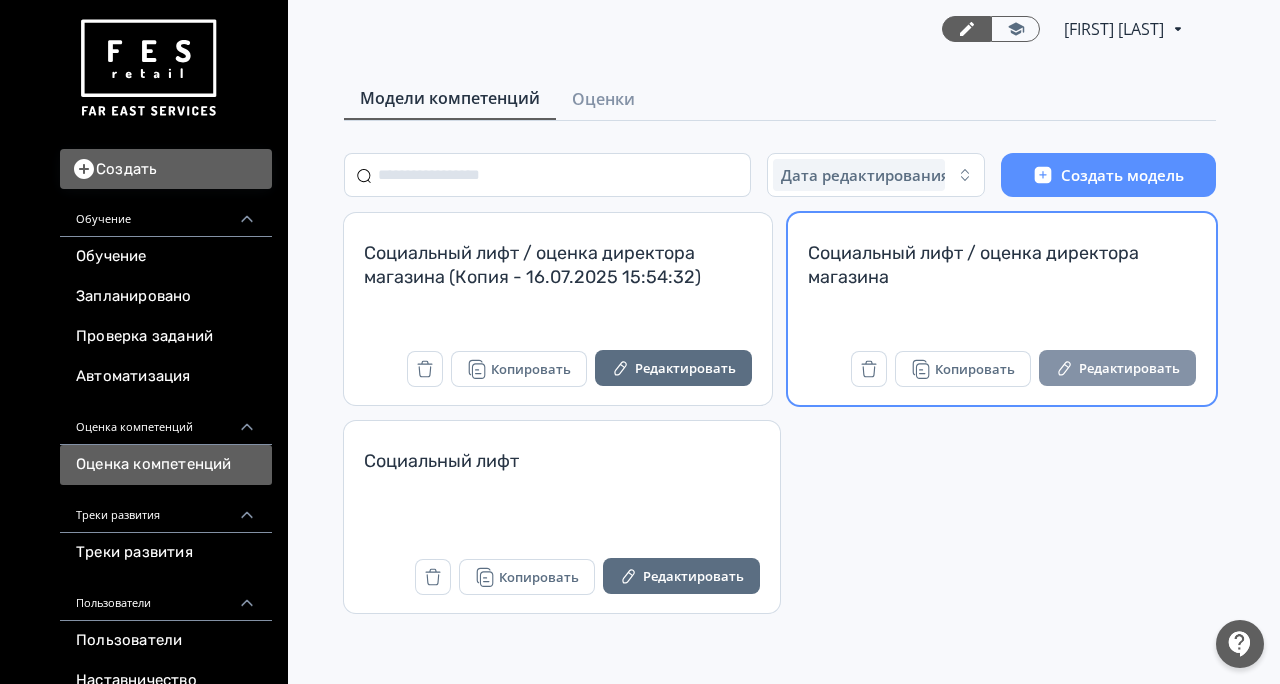 click on "Редактировать" at bounding box center [1117, 368] 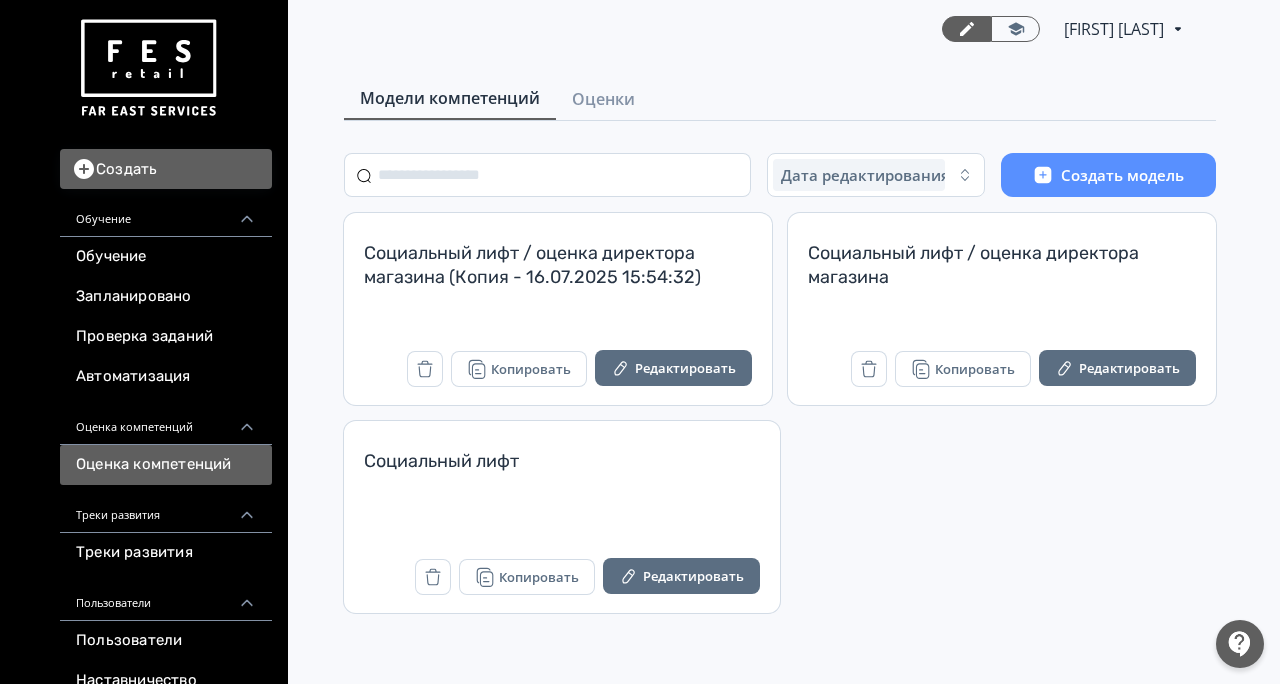 scroll, scrollTop: 0, scrollLeft: 0, axis: both 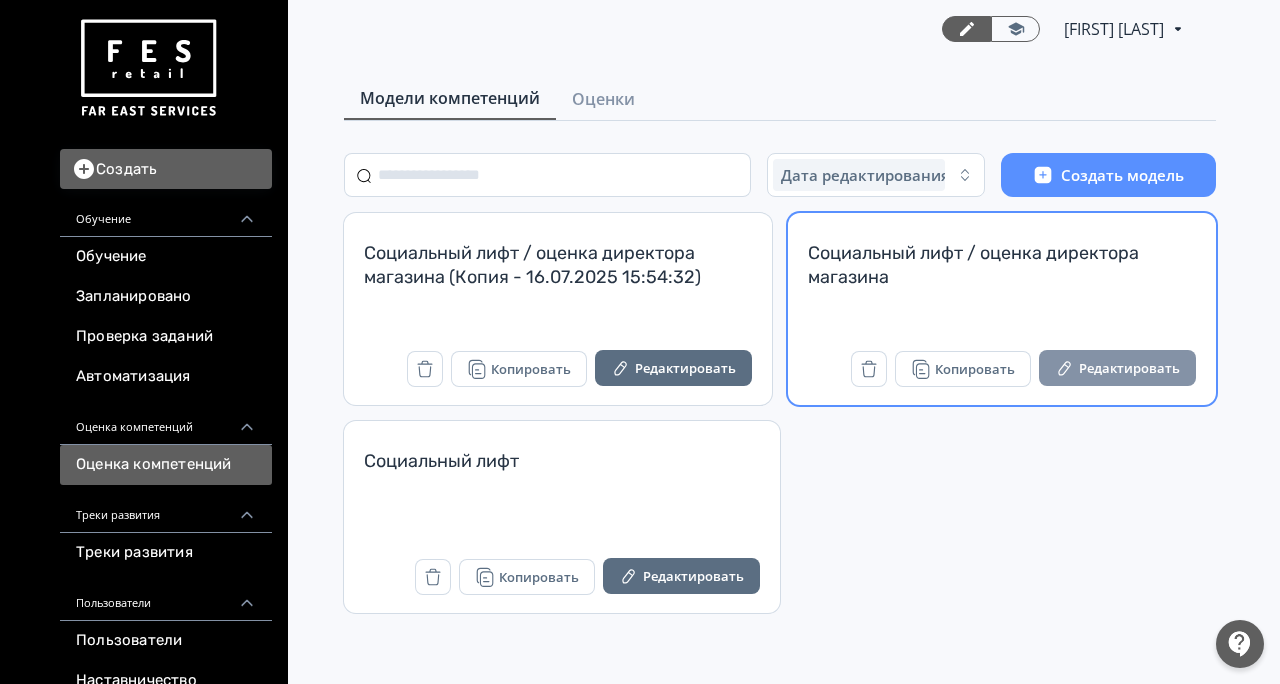 click on "Редактировать" at bounding box center [1117, 368] 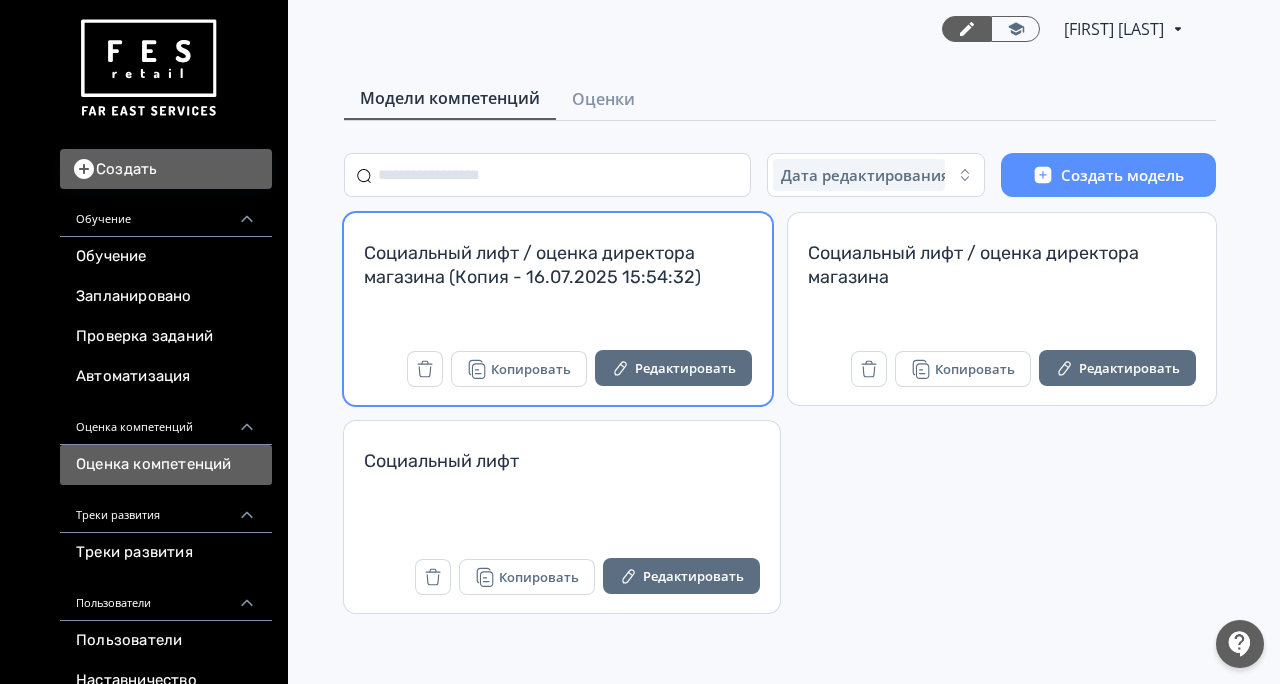 scroll, scrollTop: 0, scrollLeft: 0, axis: both 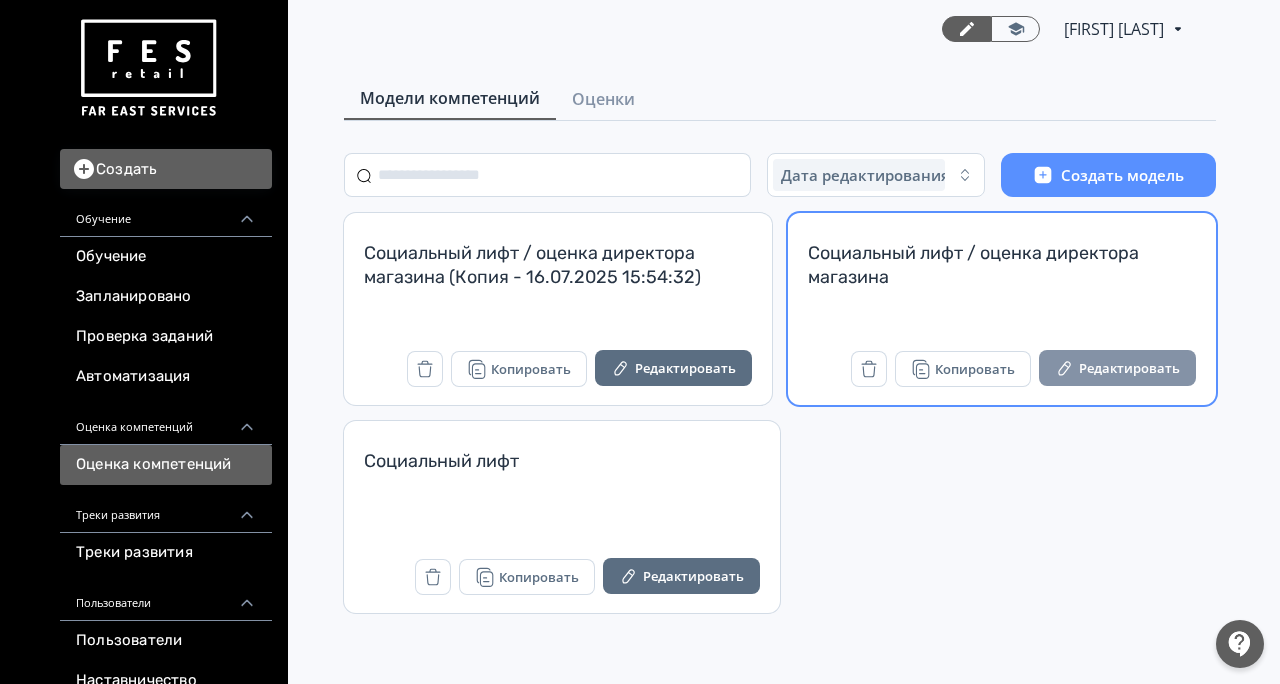 click on "Редактировать" at bounding box center [1117, 368] 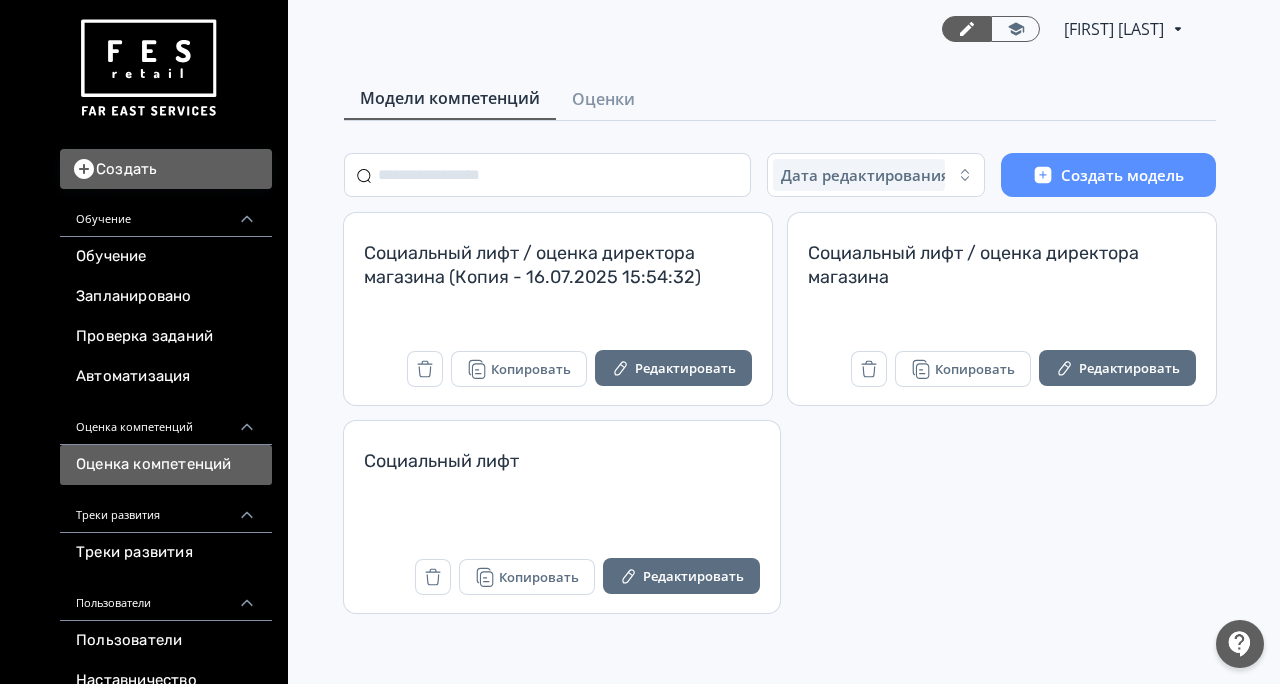 scroll, scrollTop: 0, scrollLeft: 0, axis: both 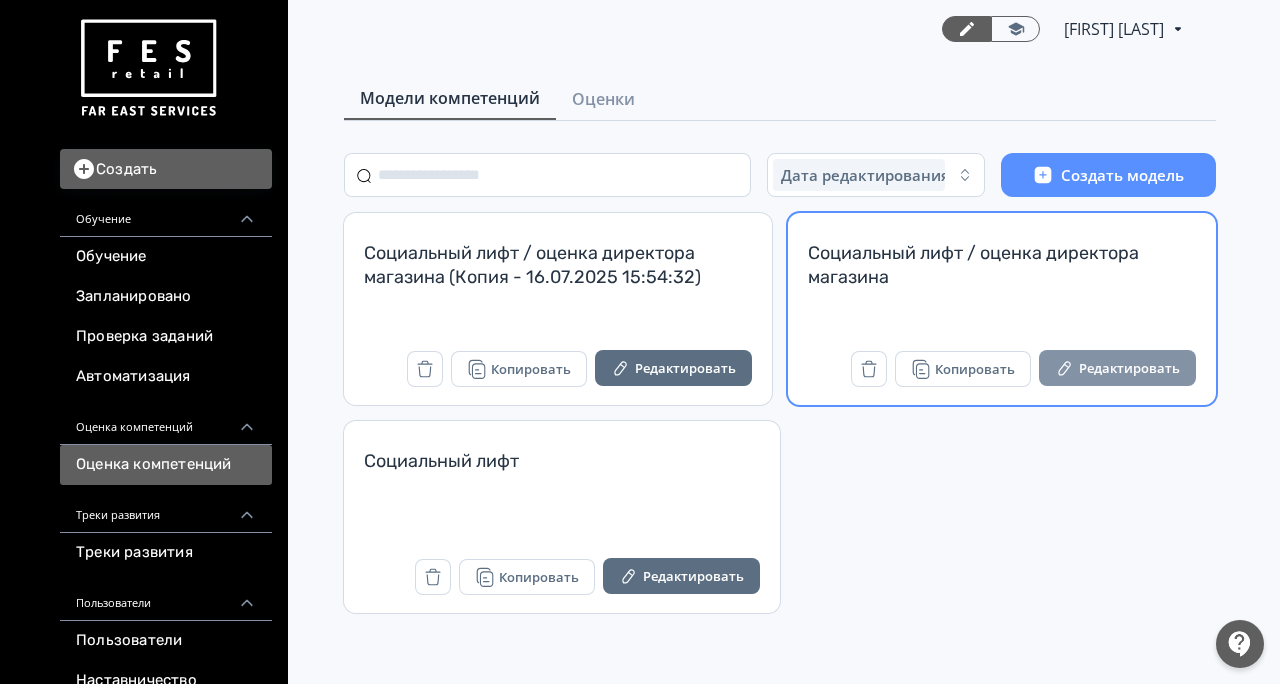 click on "Редактировать" at bounding box center (1117, 368) 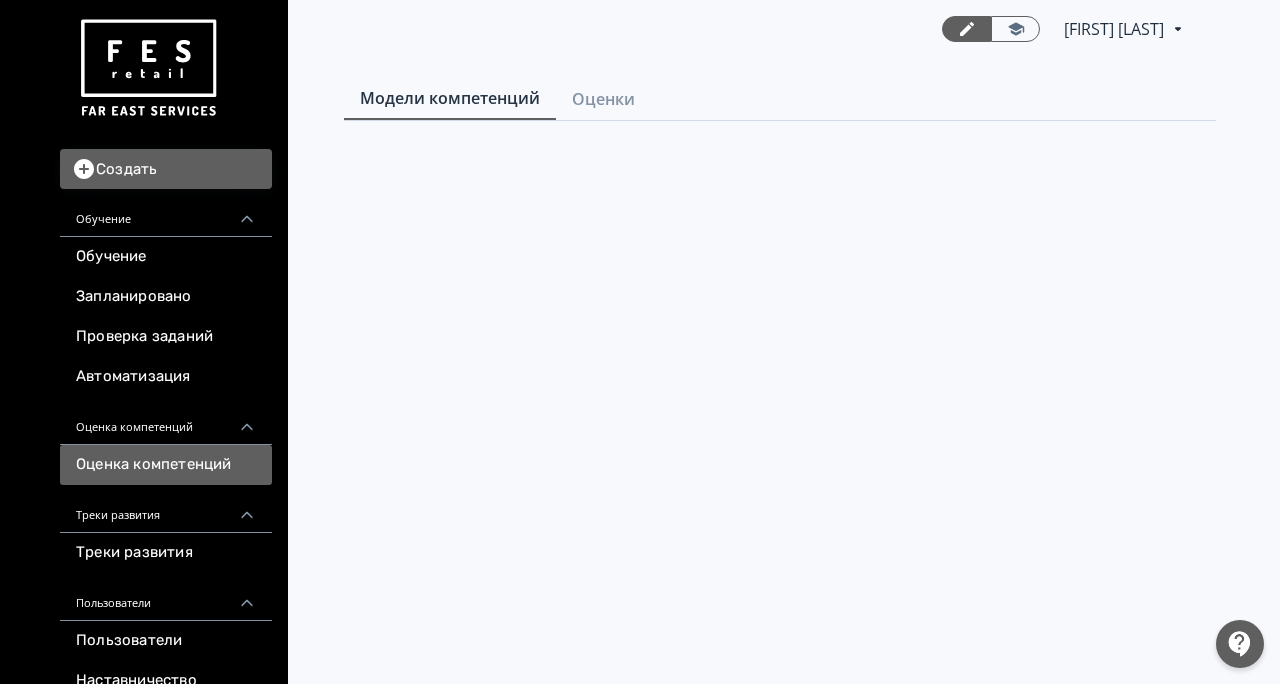 scroll, scrollTop: 0, scrollLeft: 0, axis: both 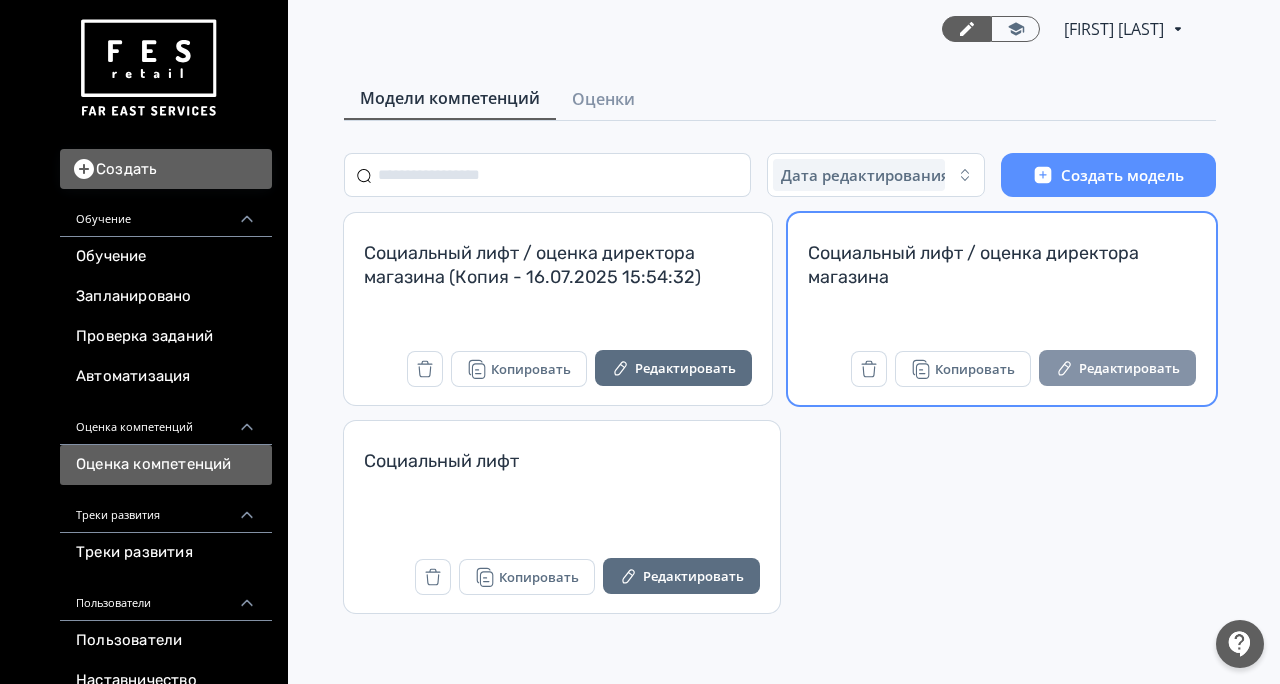 click on "Редактировать" at bounding box center [1117, 368] 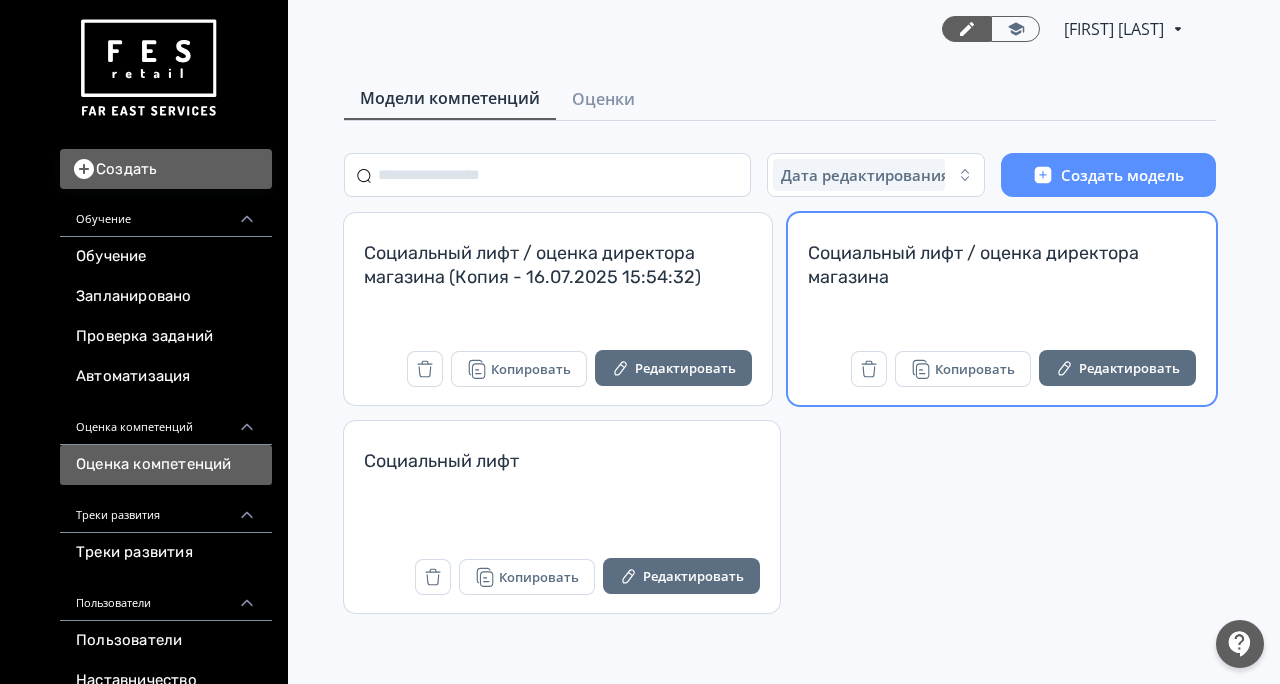 scroll, scrollTop: 0, scrollLeft: 0, axis: both 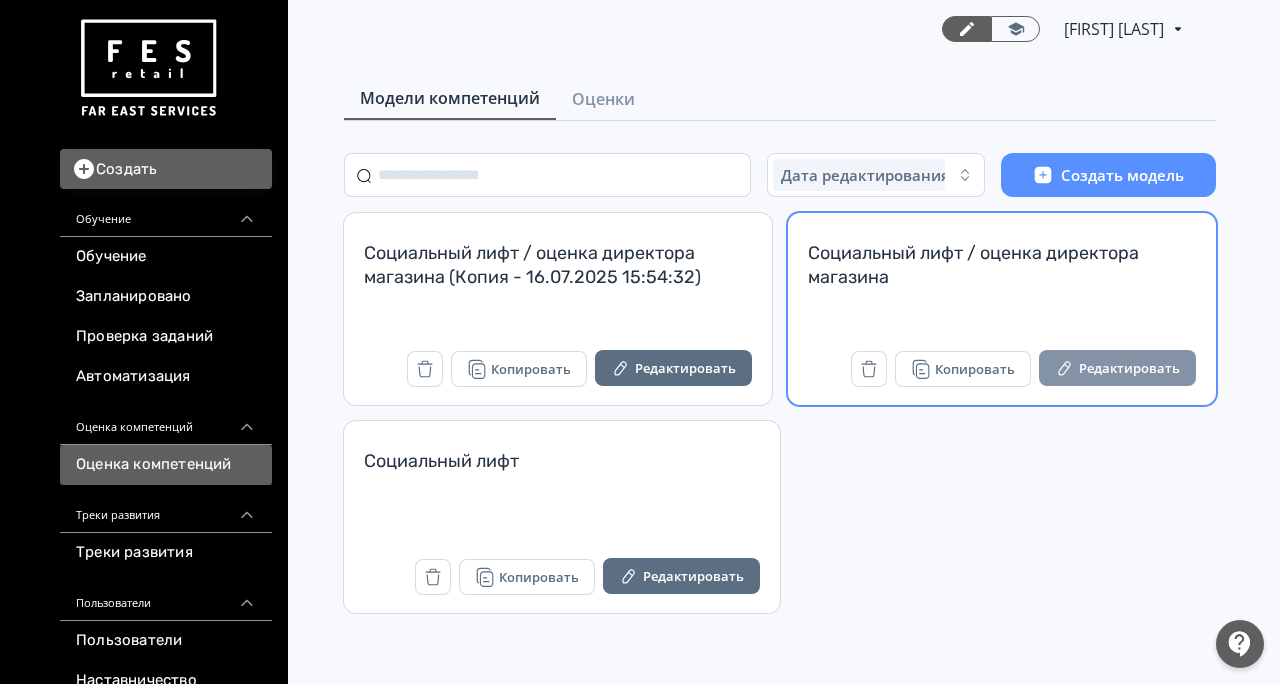 click on "Редактировать" at bounding box center [1117, 368] 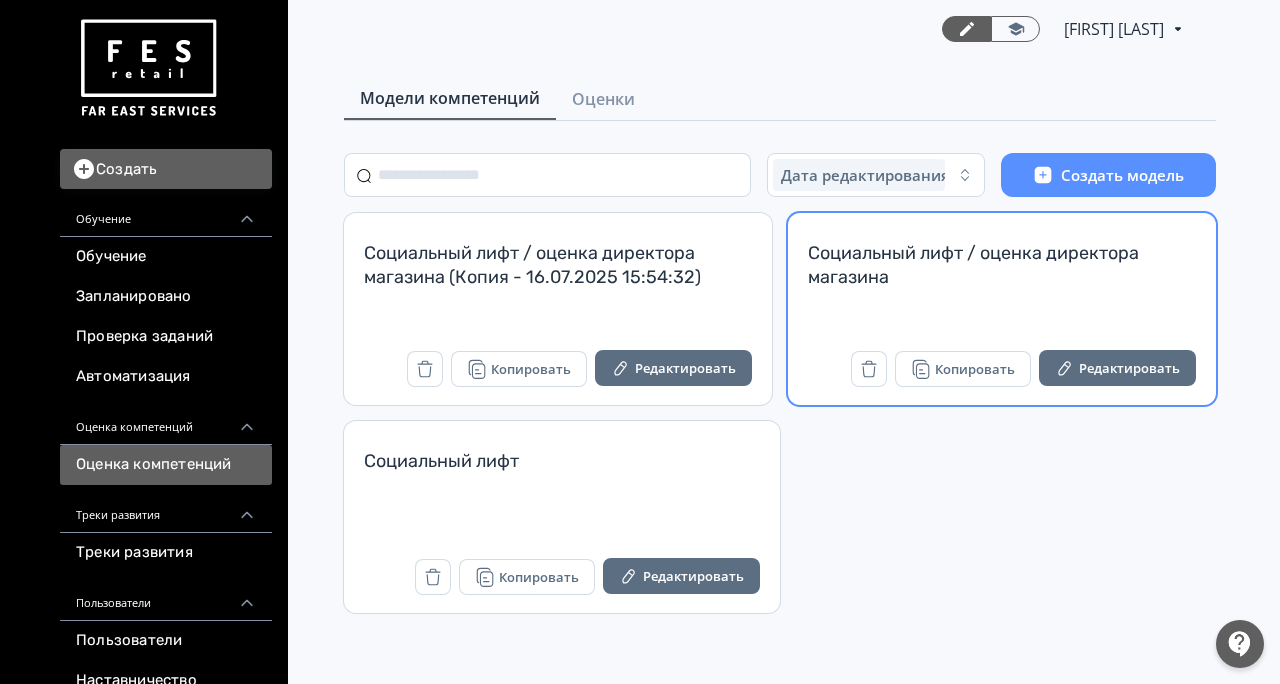 scroll, scrollTop: 0, scrollLeft: 0, axis: both 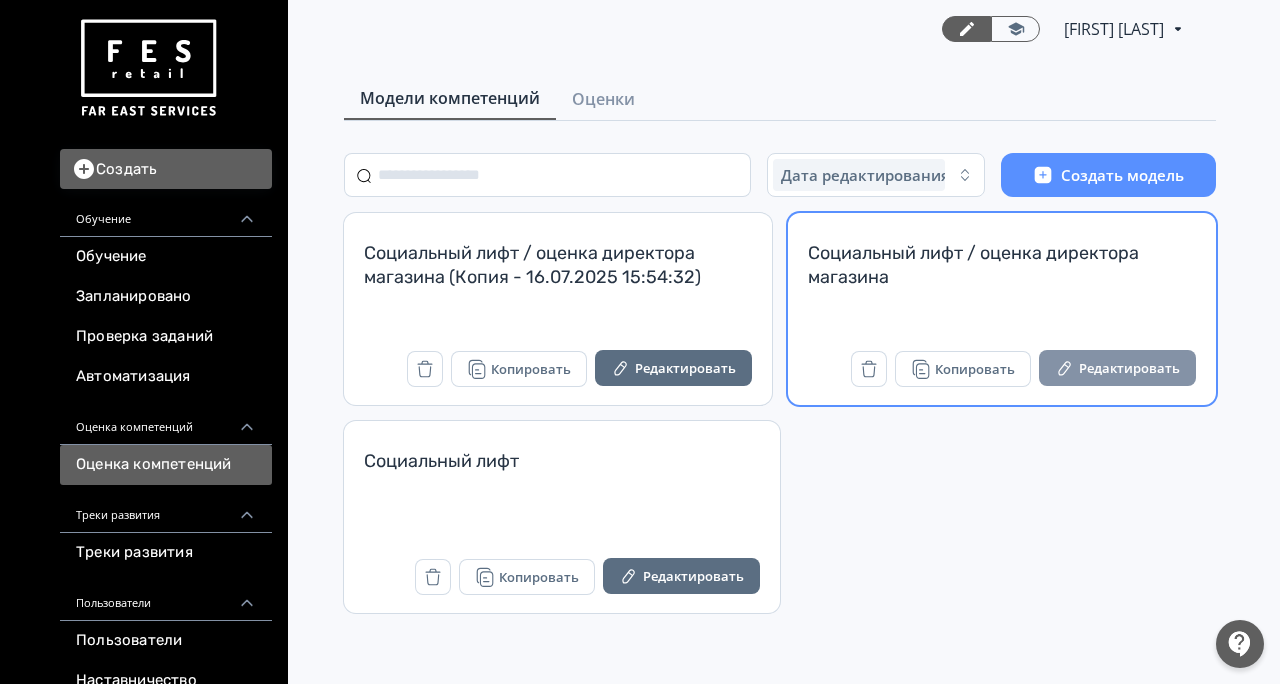 click on "Редактировать" at bounding box center (1117, 368) 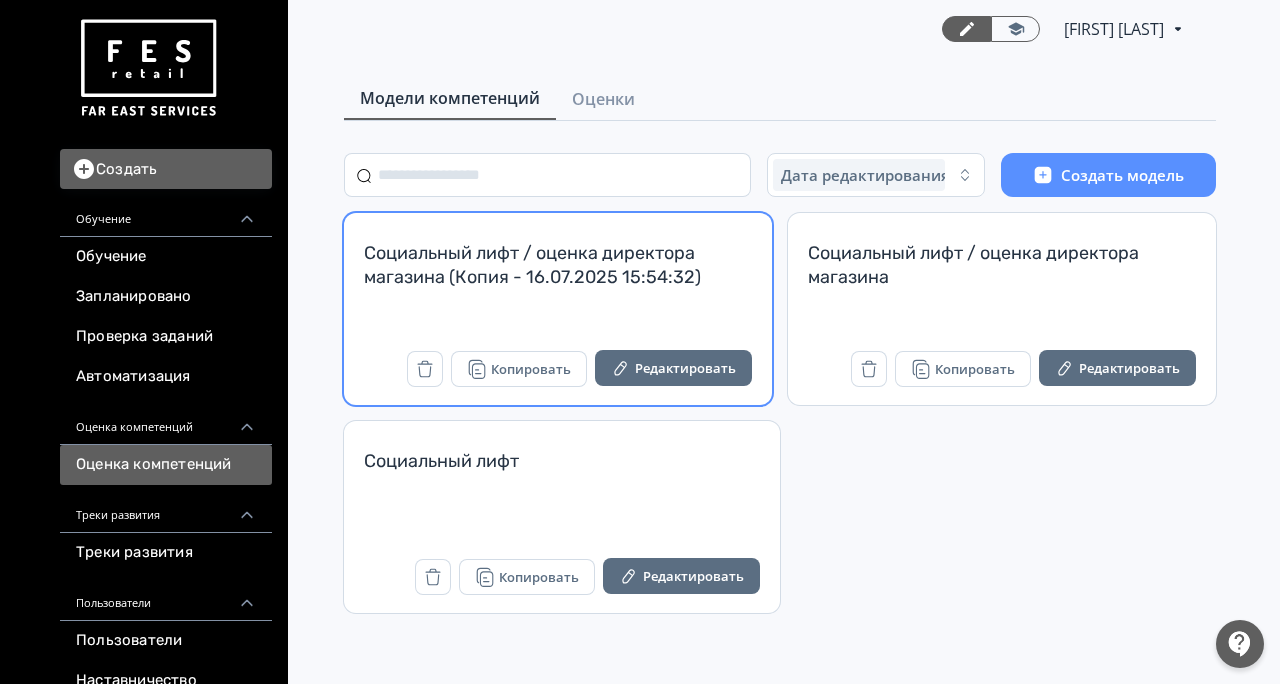 scroll, scrollTop: 0, scrollLeft: 0, axis: both 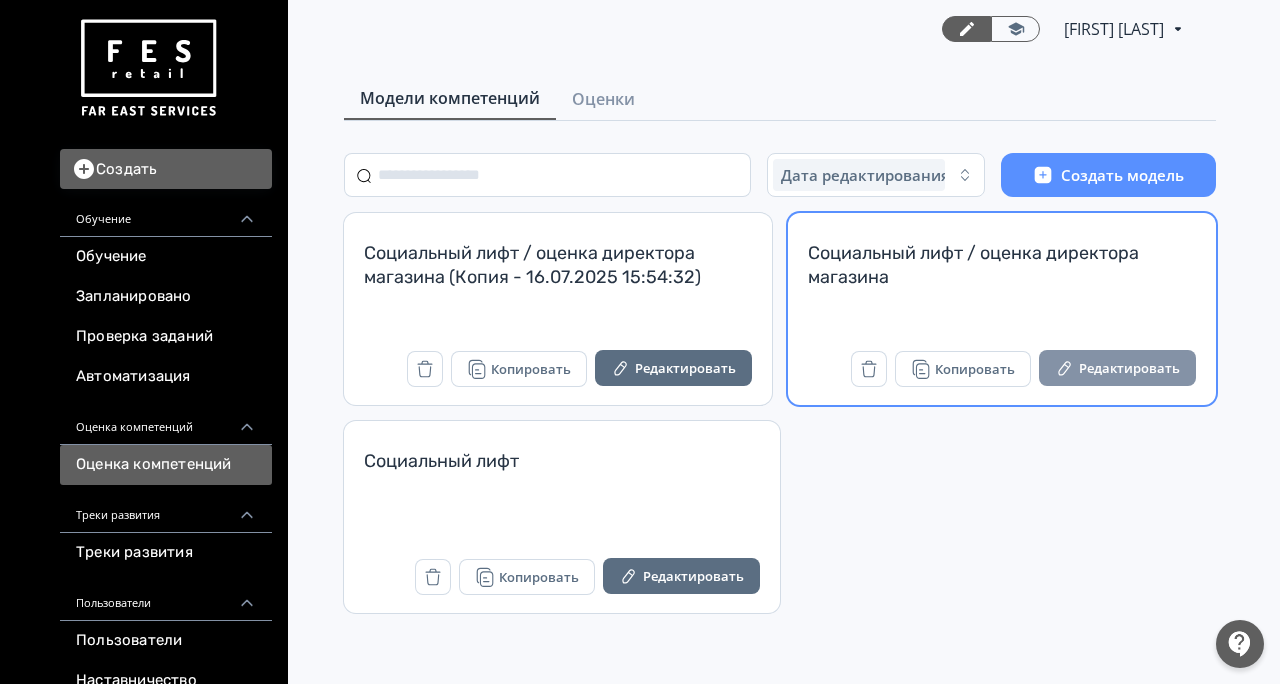 click 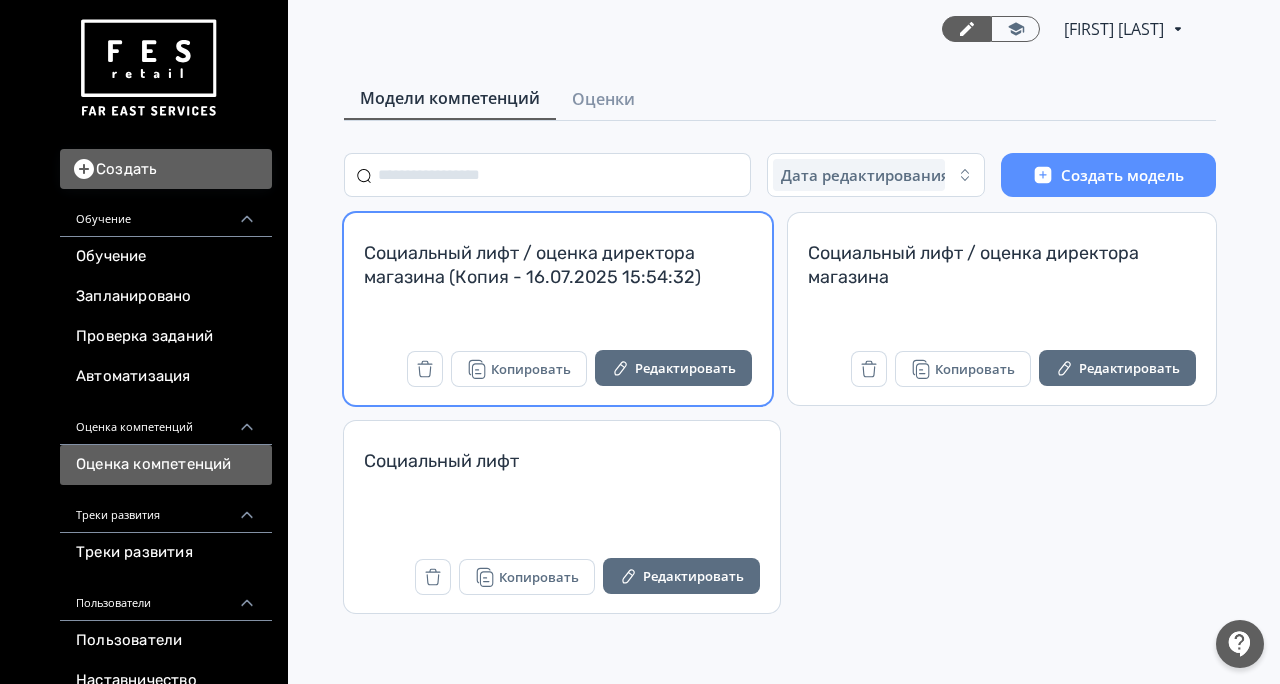scroll, scrollTop: 0, scrollLeft: 0, axis: both 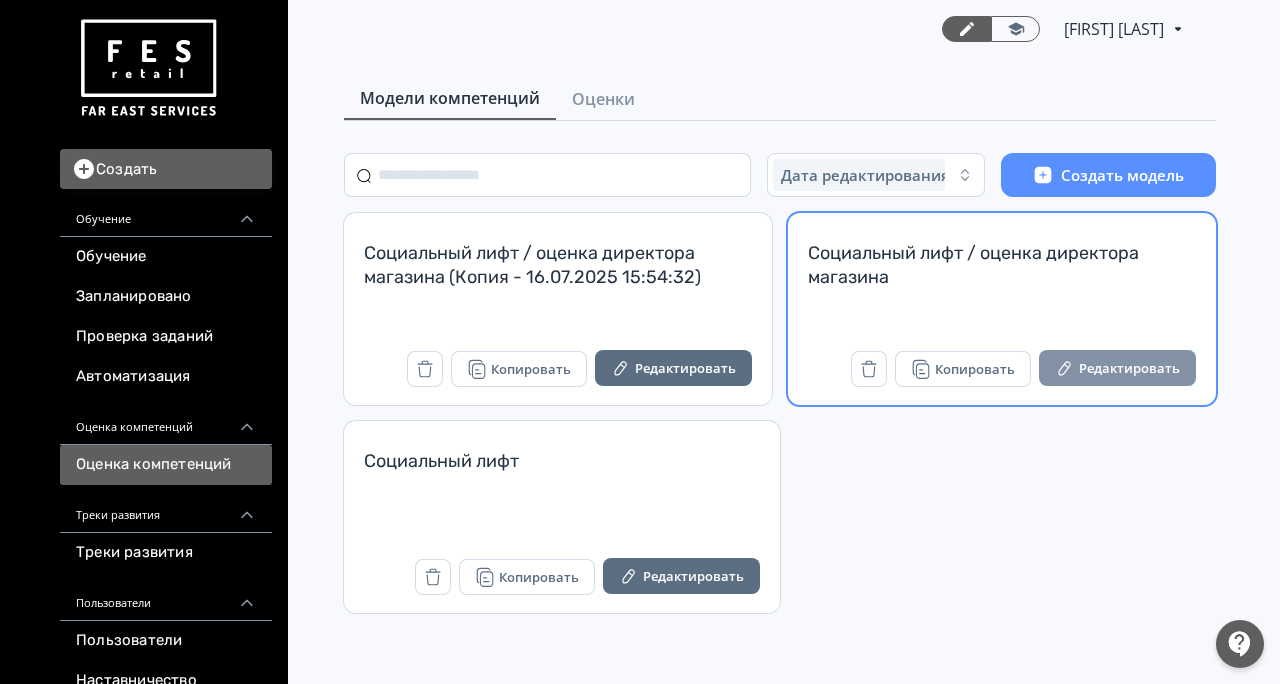 click 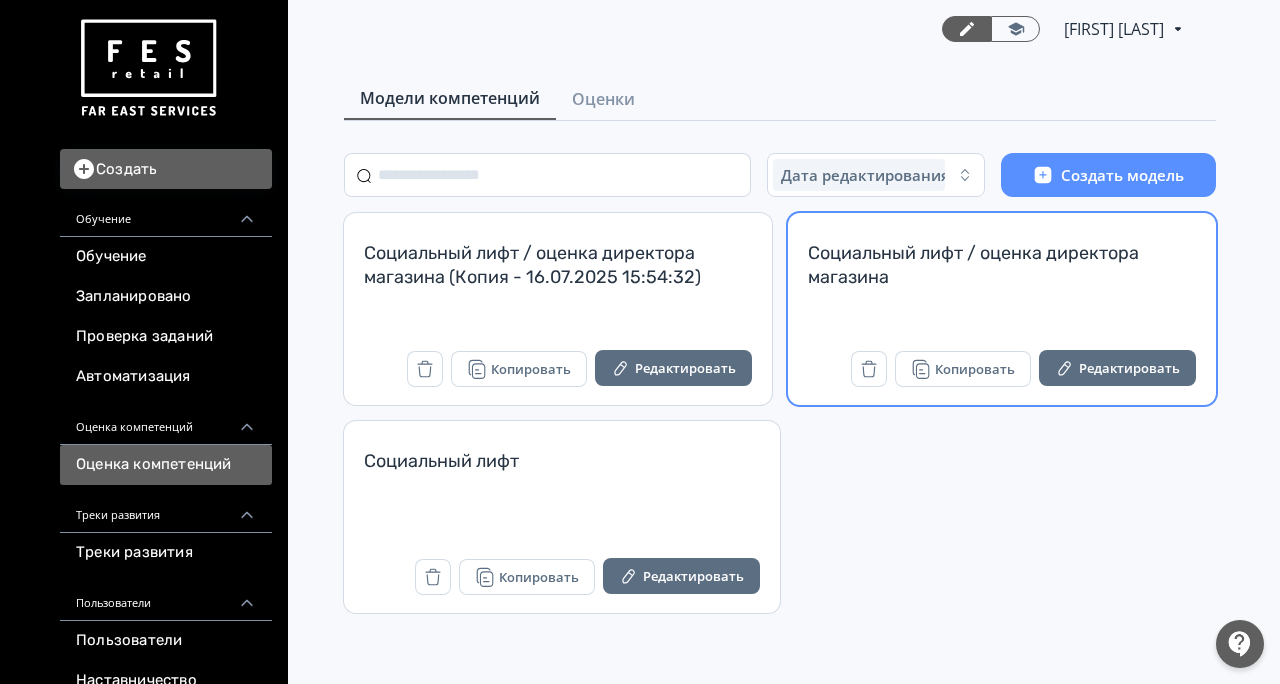 scroll, scrollTop: 0, scrollLeft: 0, axis: both 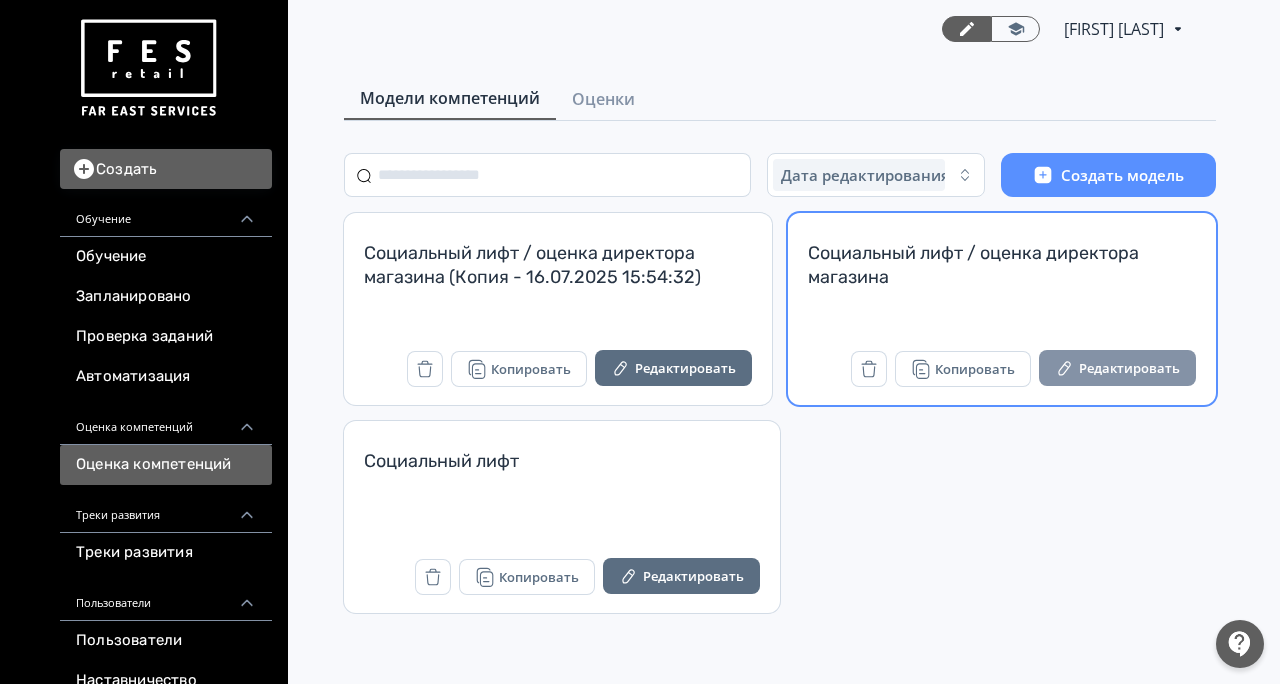 click on "Редактировать" at bounding box center (1117, 368) 